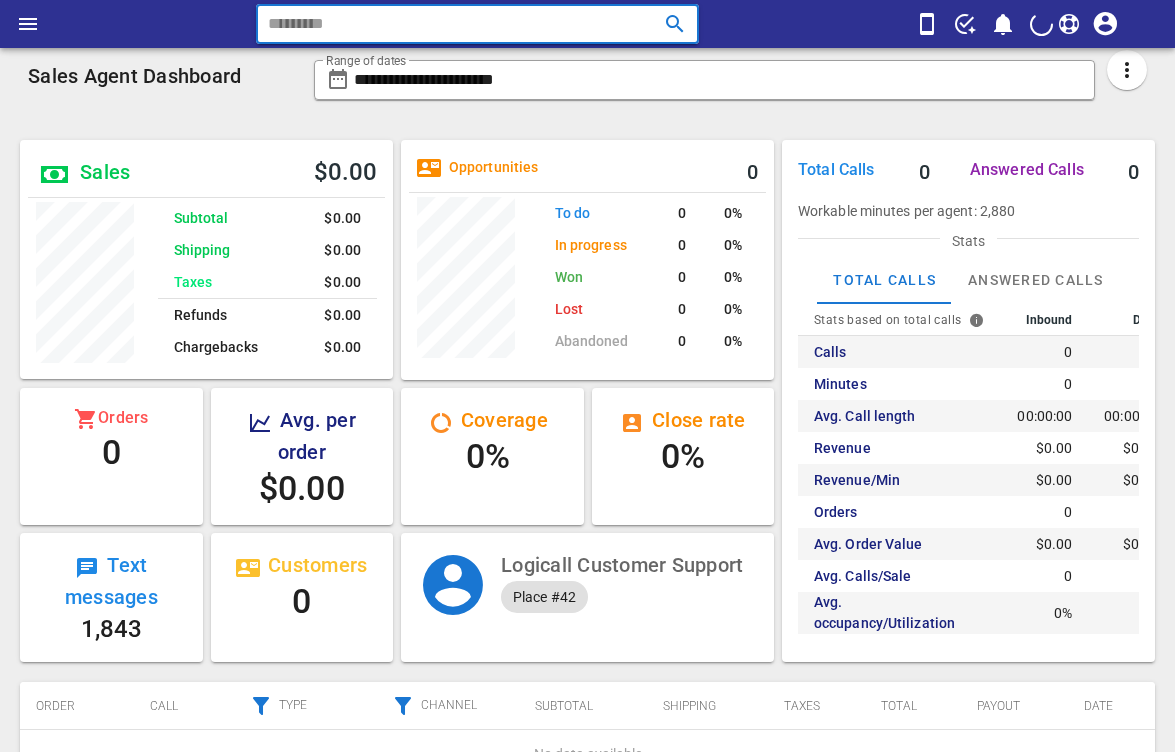 scroll, scrollTop: 0, scrollLeft: 0, axis: both 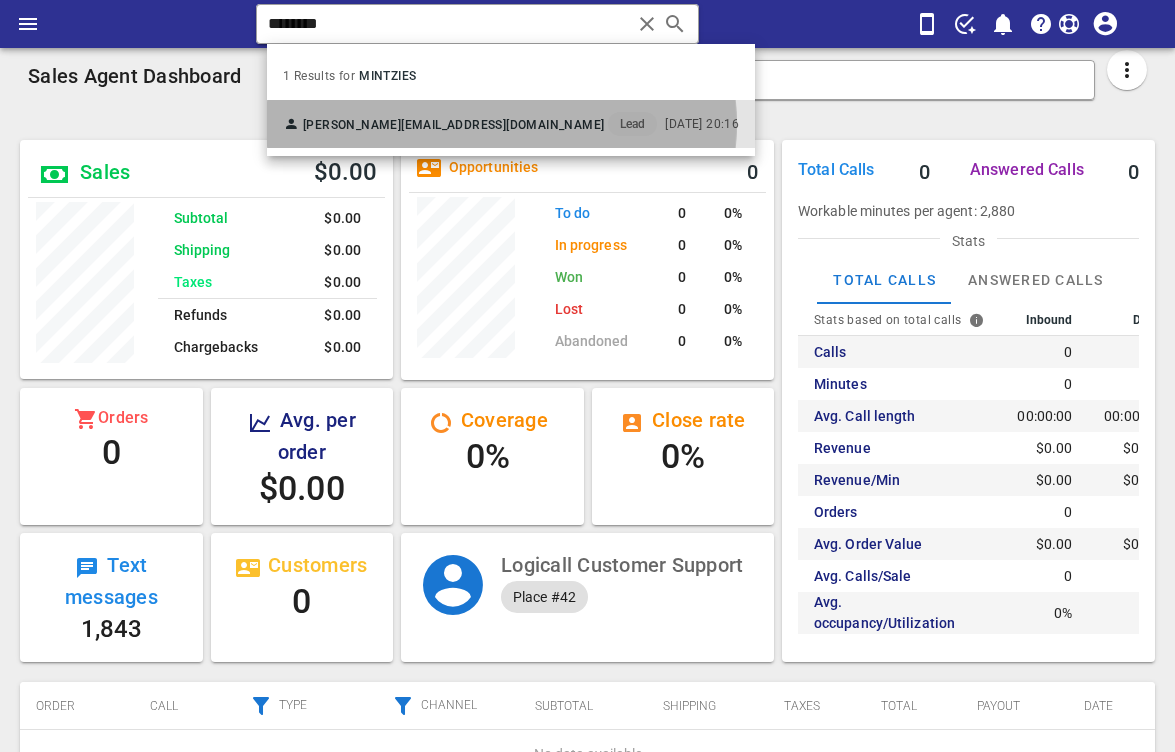 click on "[PERSON_NAME]" at bounding box center [352, 125] 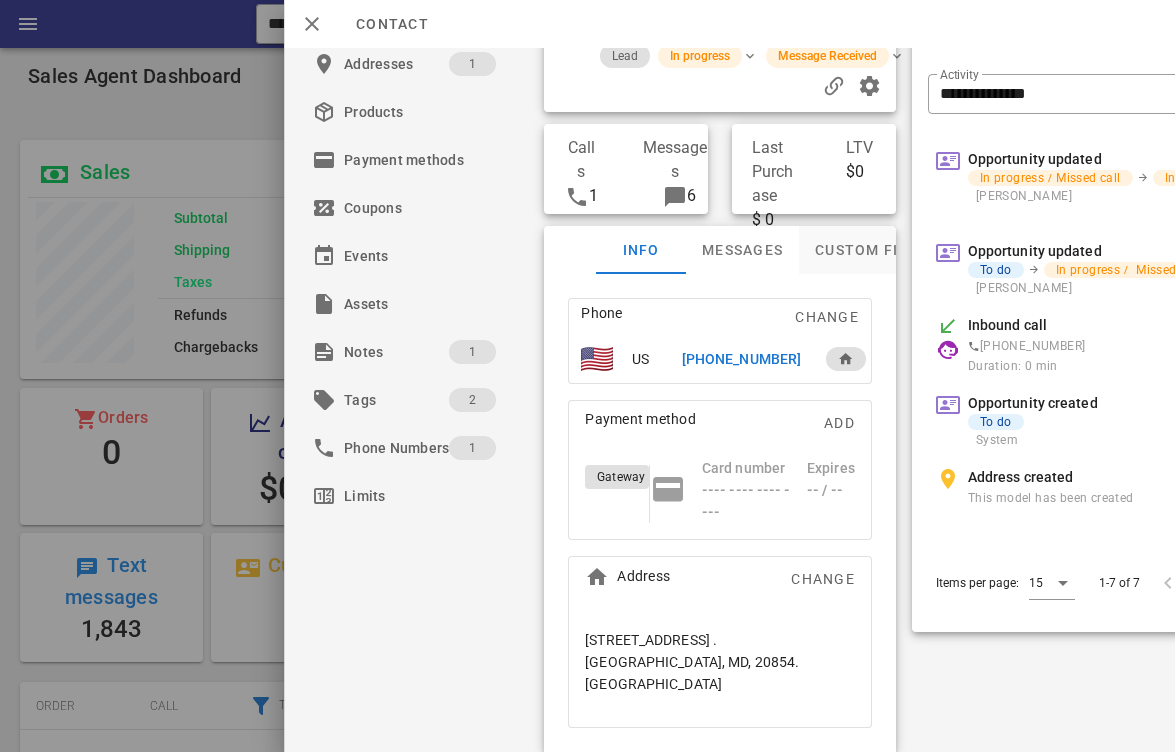 scroll, scrollTop: 141, scrollLeft: 0, axis: vertical 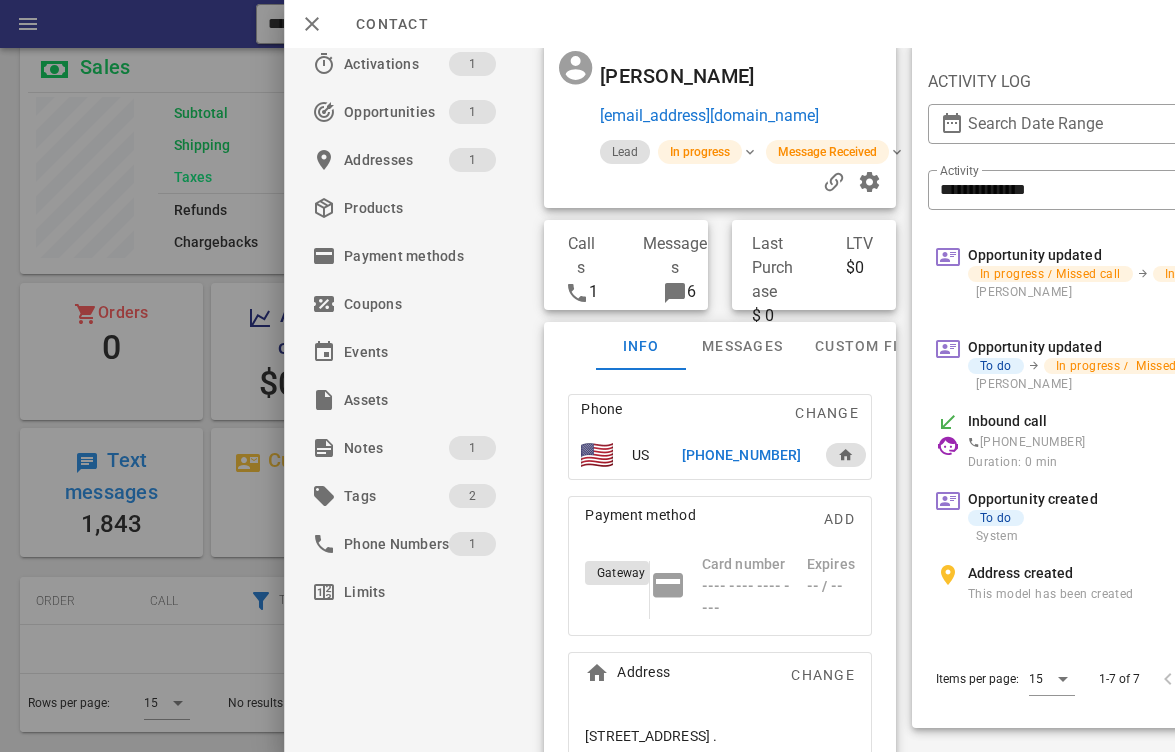 click on "[PERSON_NAME]" at bounding box center (677, 76) 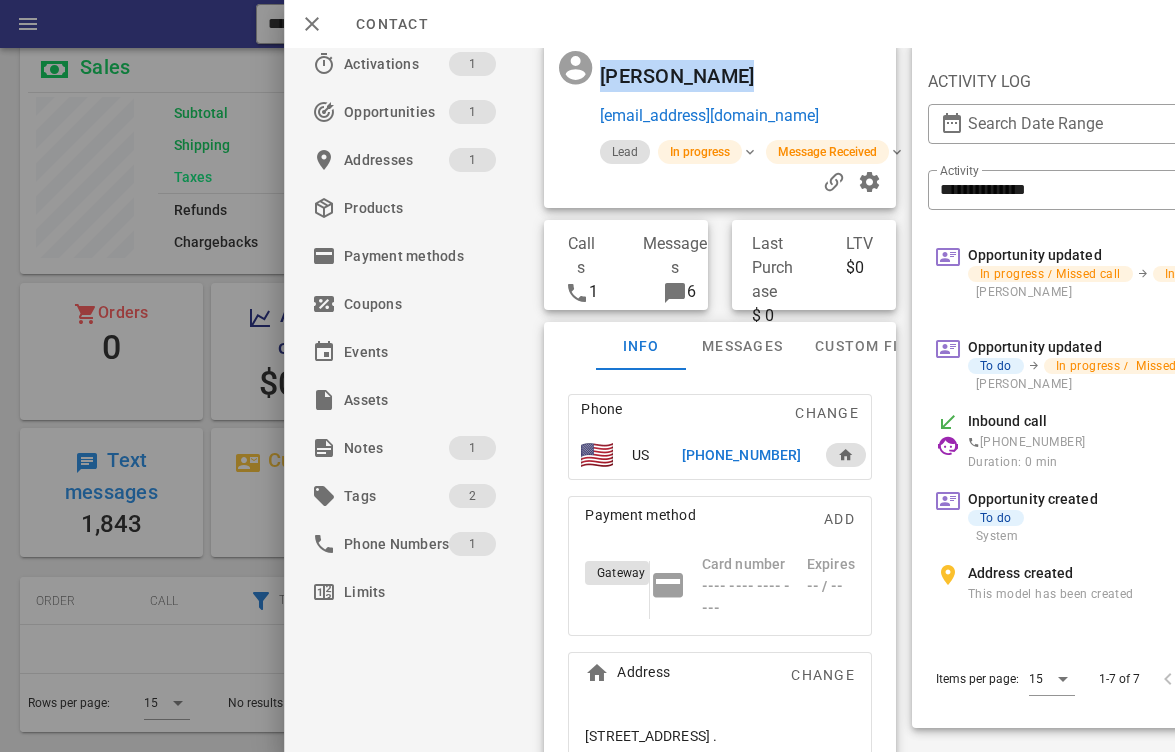 click on "[PERSON_NAME]" at bounding box center (677, 76) 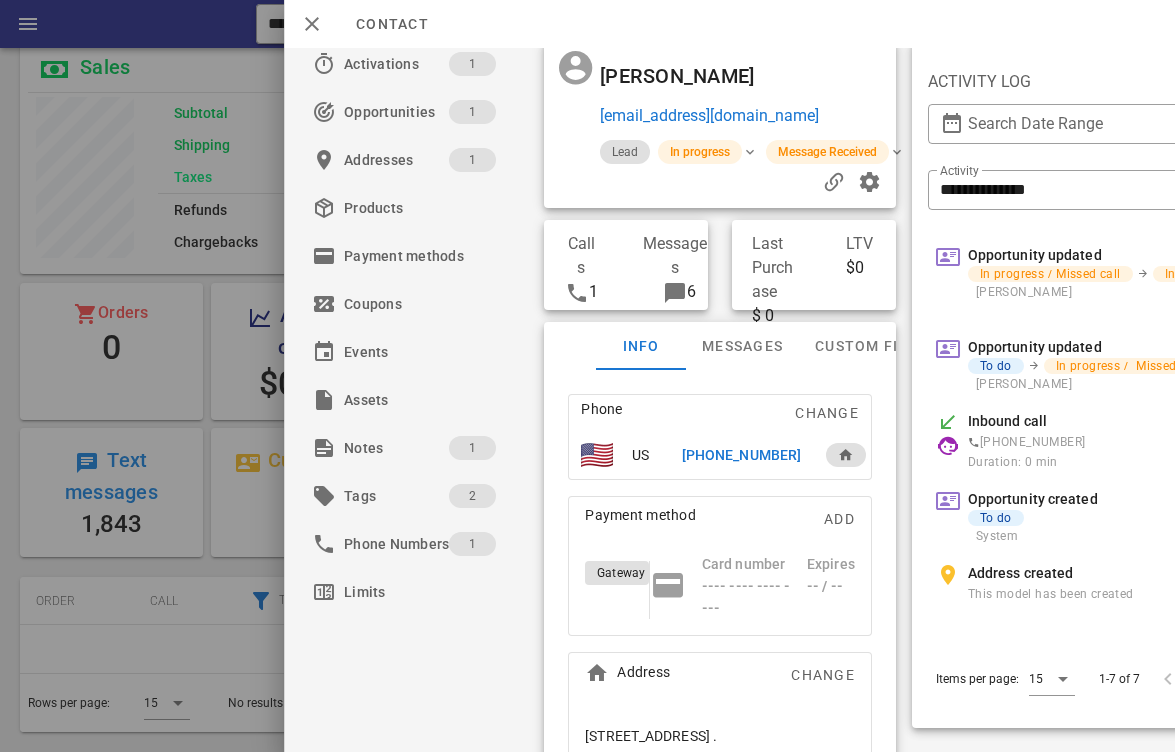 click on "[PERSON_NAME]" at bounding box center [677, 76] 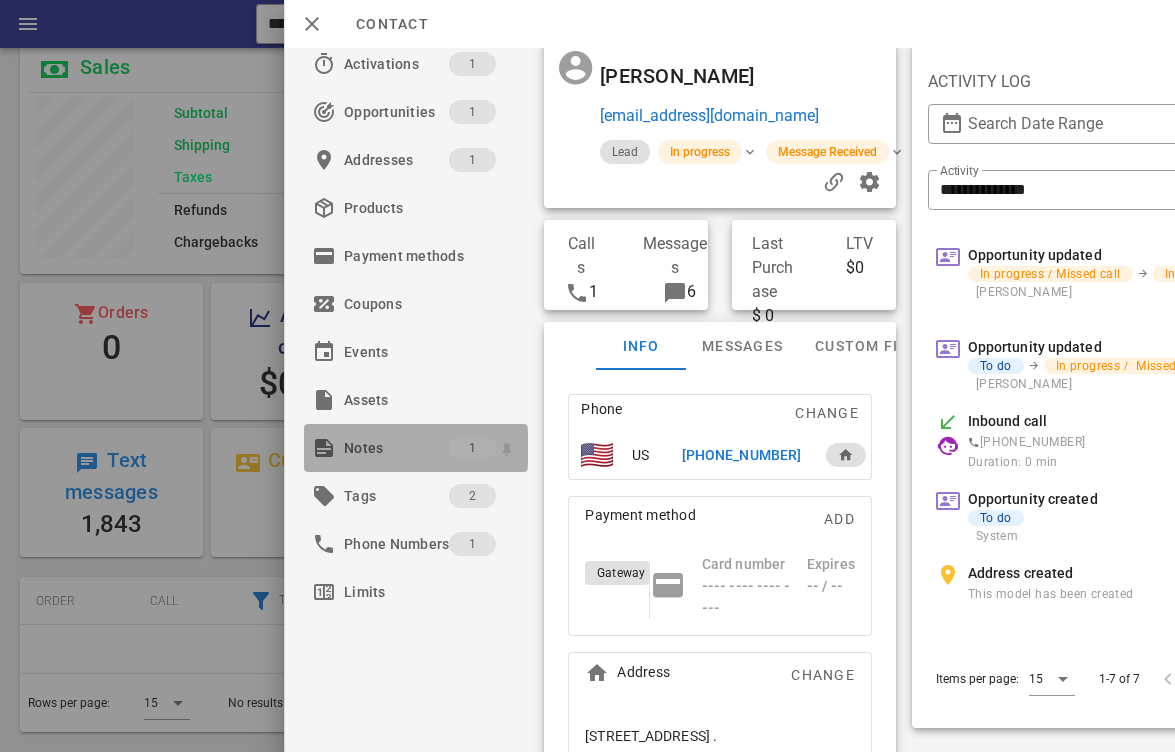 click on "Notes" at bounding box center [396, 448] 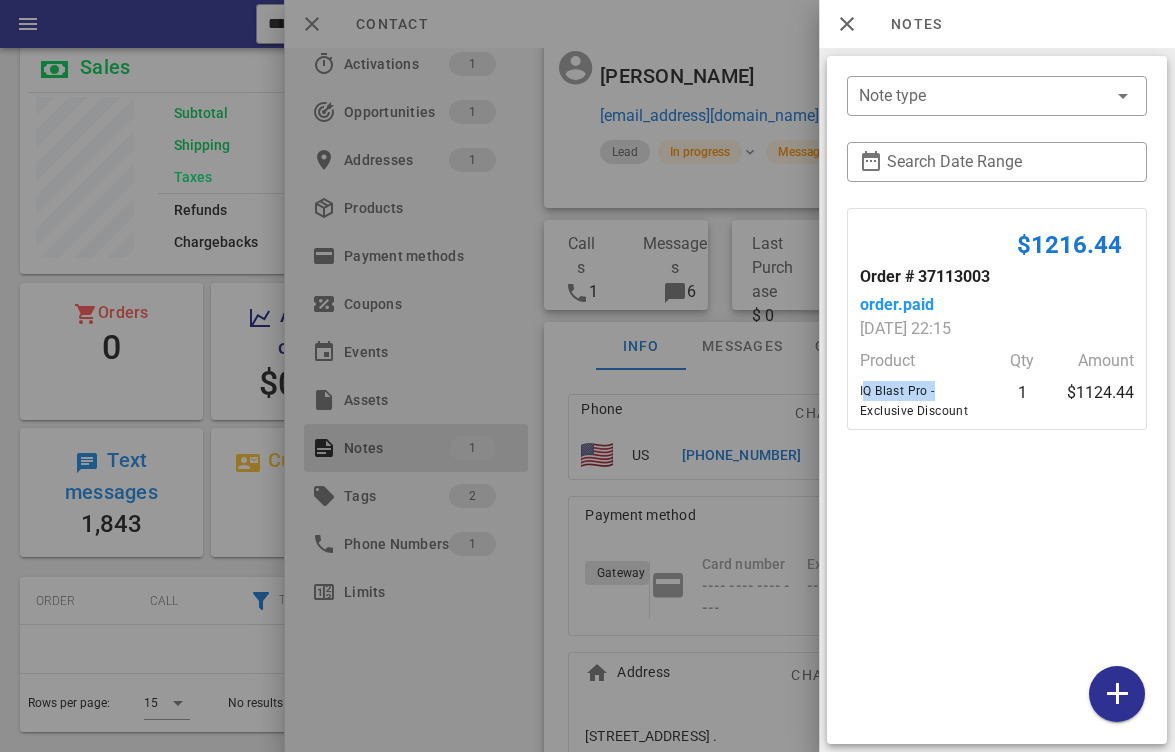 drag, startPoint x: 930, startPoint y: 412, endPoint x: 853, endPoint y: 418, distance: 77.23341 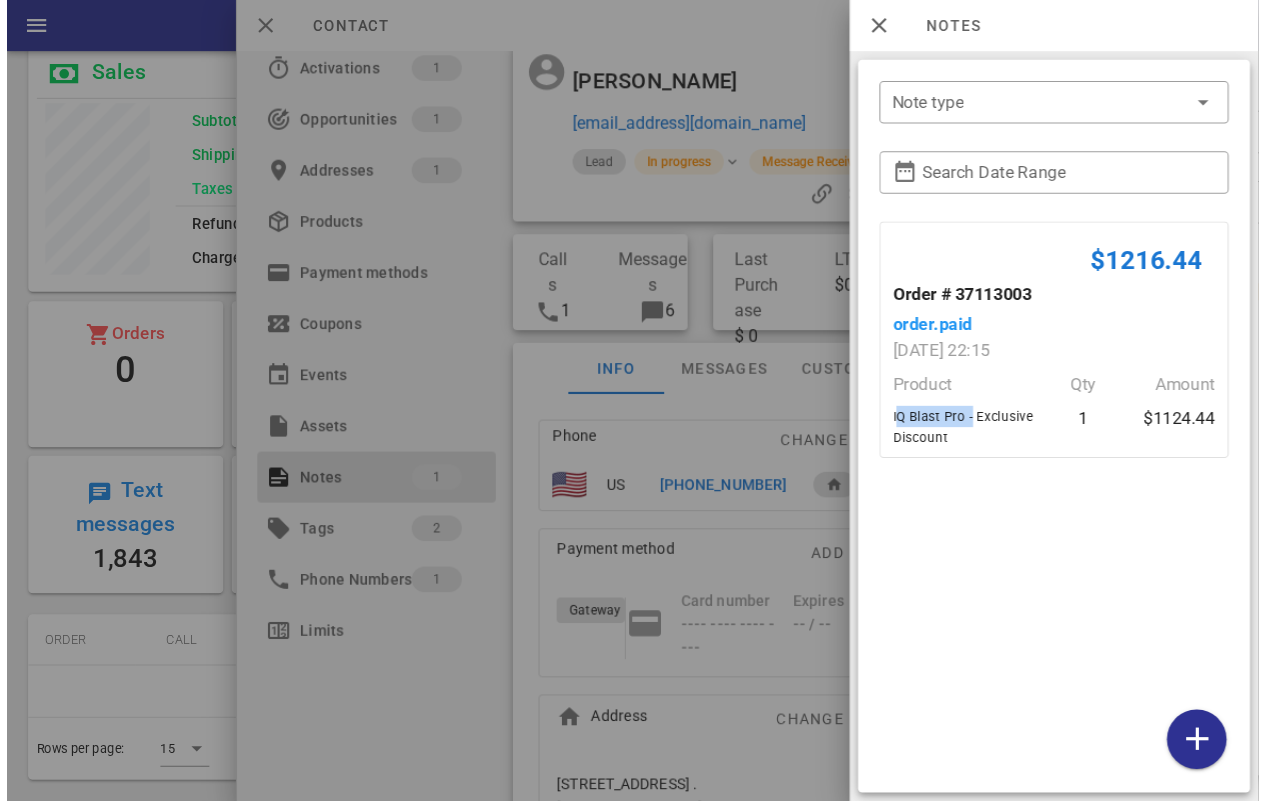 scroll, scrollTop: 75, scrollLeft: 0, axis: vertical 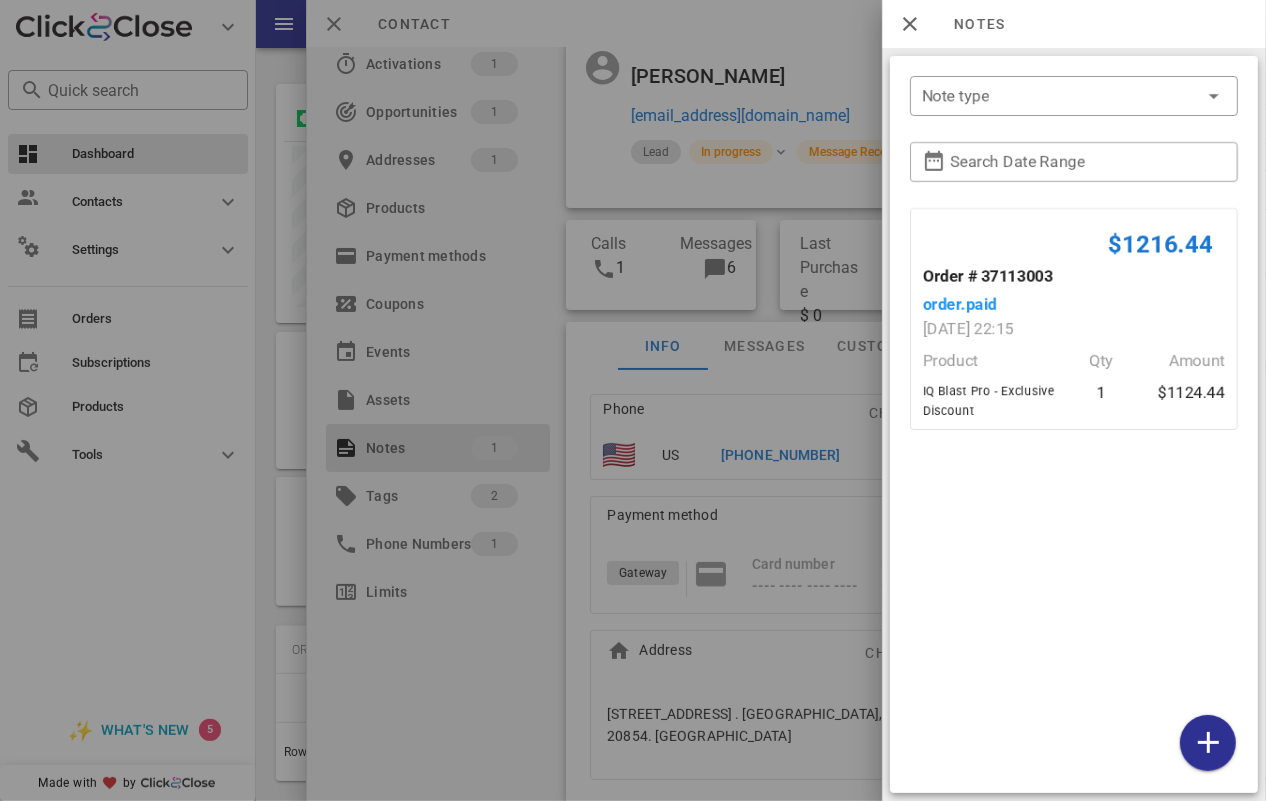 click at bounding box center [633, 400] 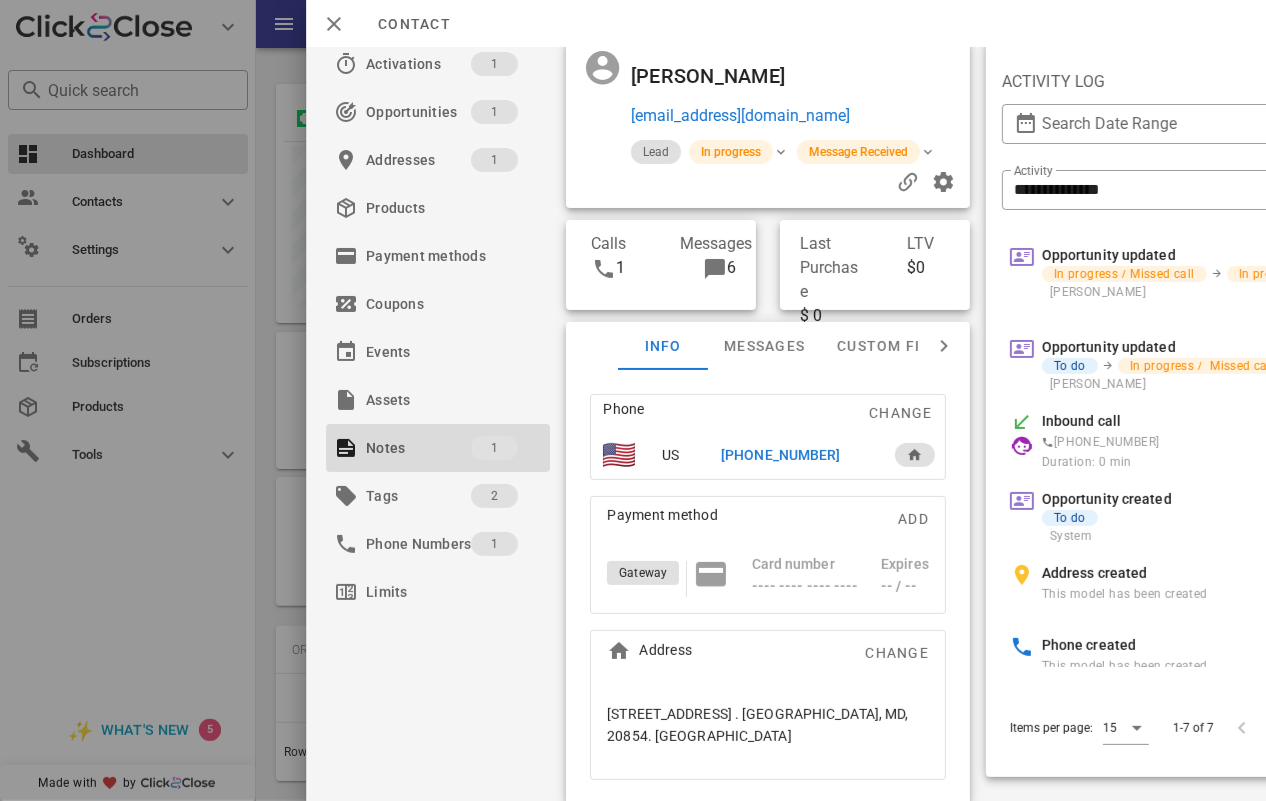 click at bounding box center [633, 400] 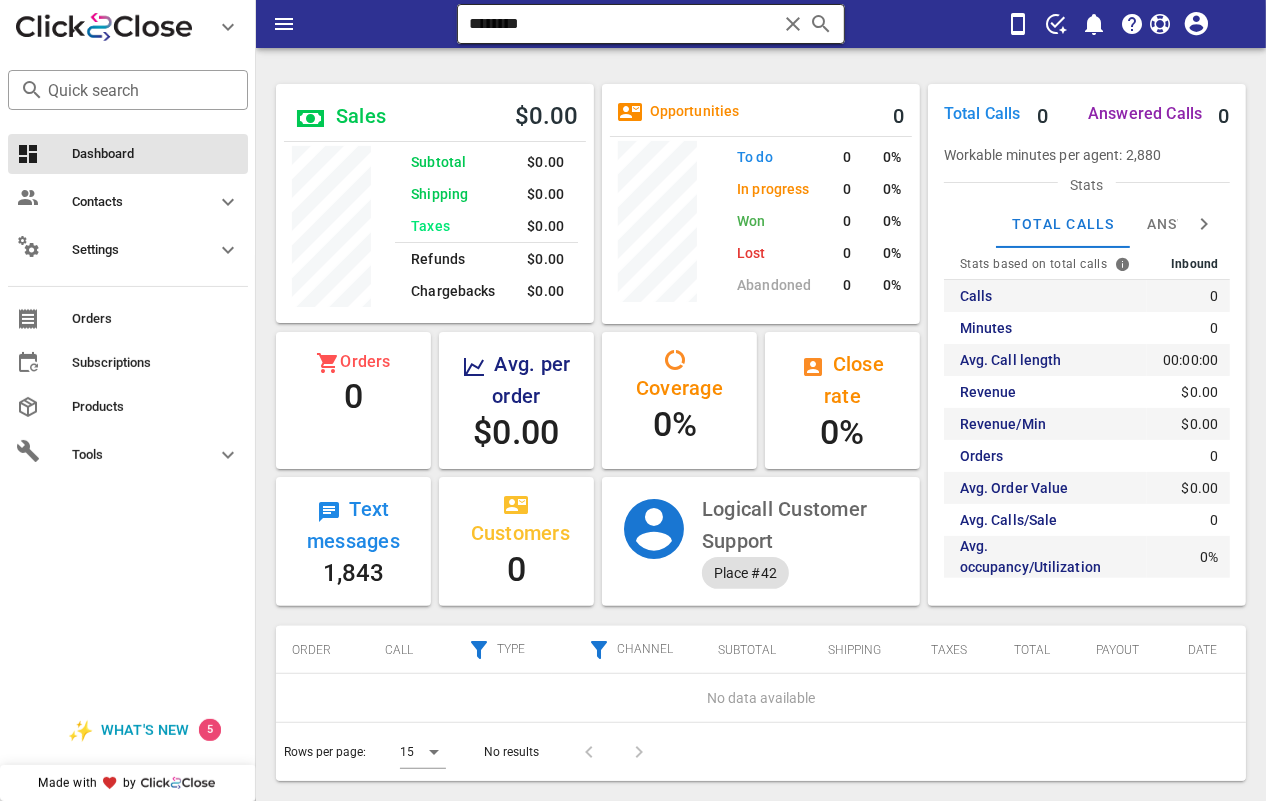 click on "********" at bounding box center [623, 24] 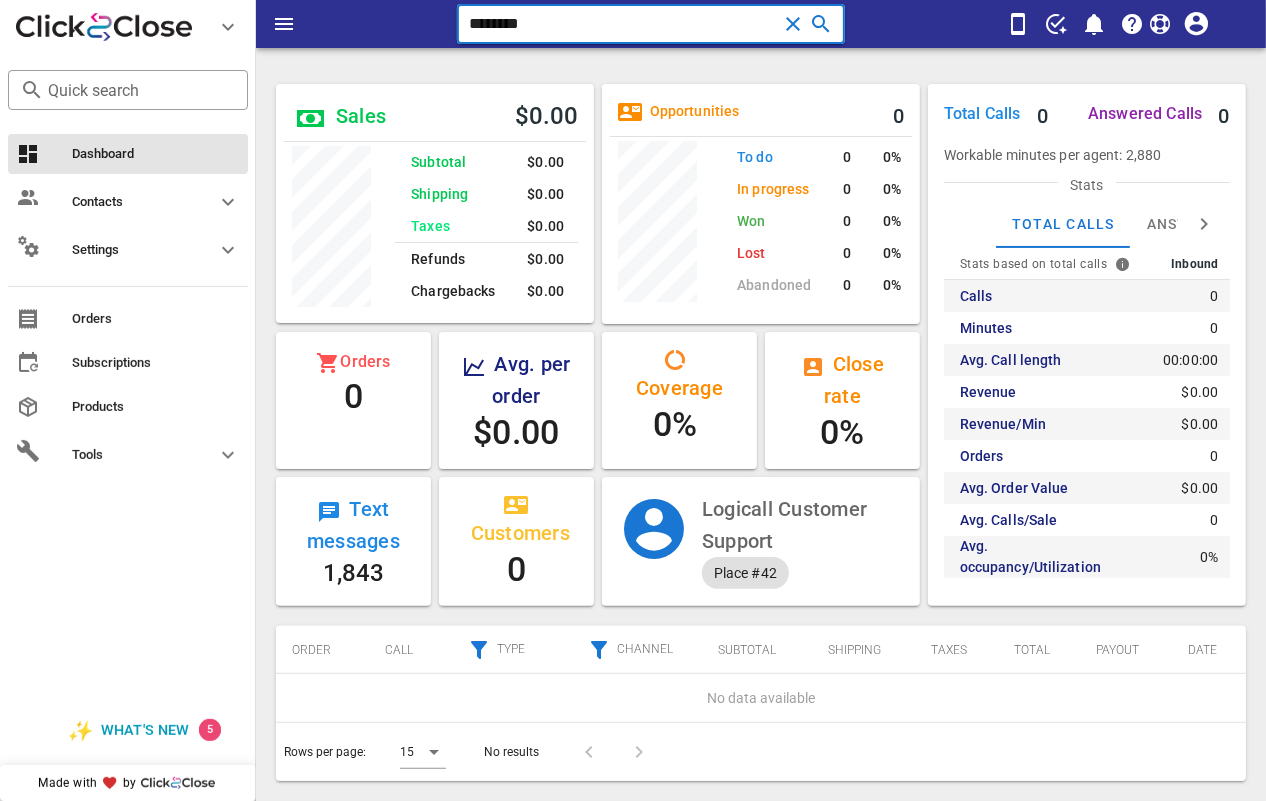 click on "********" at bounding box center (623, 24) 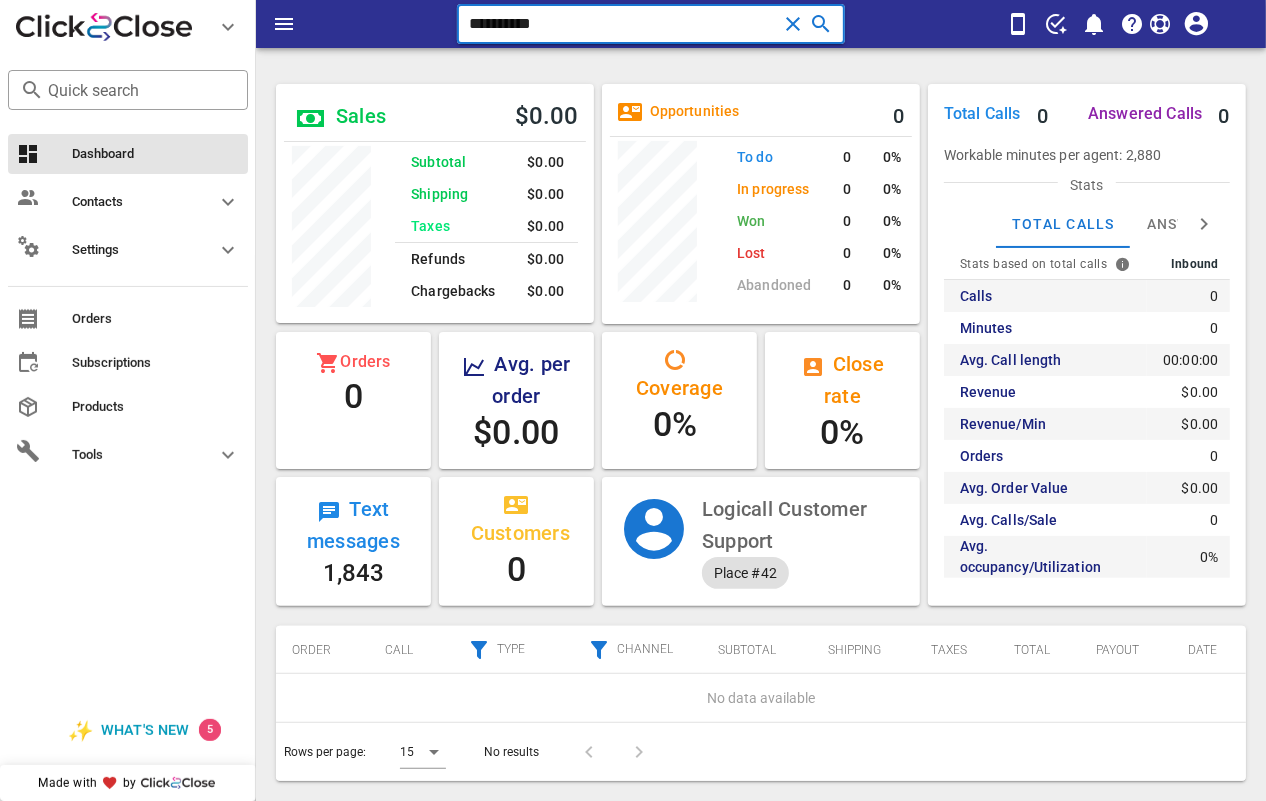 click on "**********" at bounding box center (623, 24) 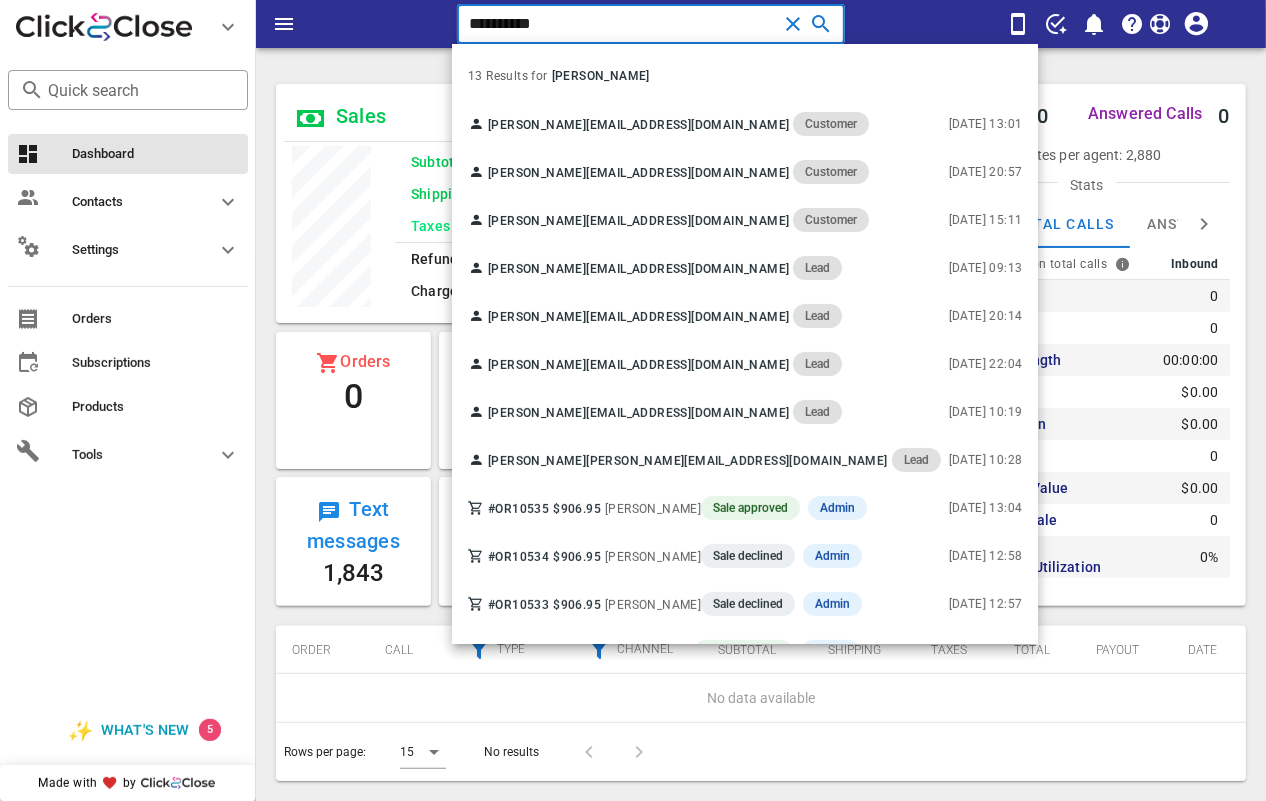 click on "**********" at bounding box center (623, 24) 